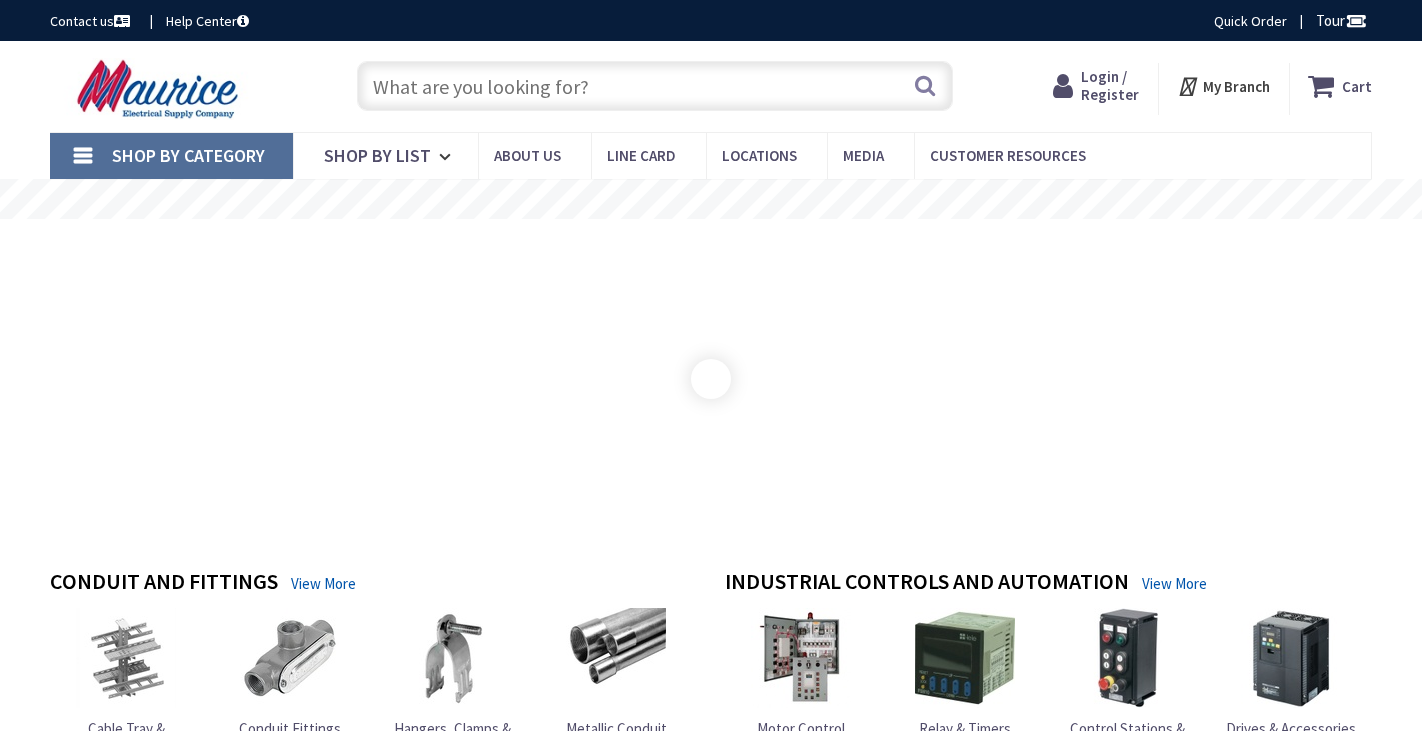 scroll, scrollTop: 0, scrollLeft: 0, axis: both 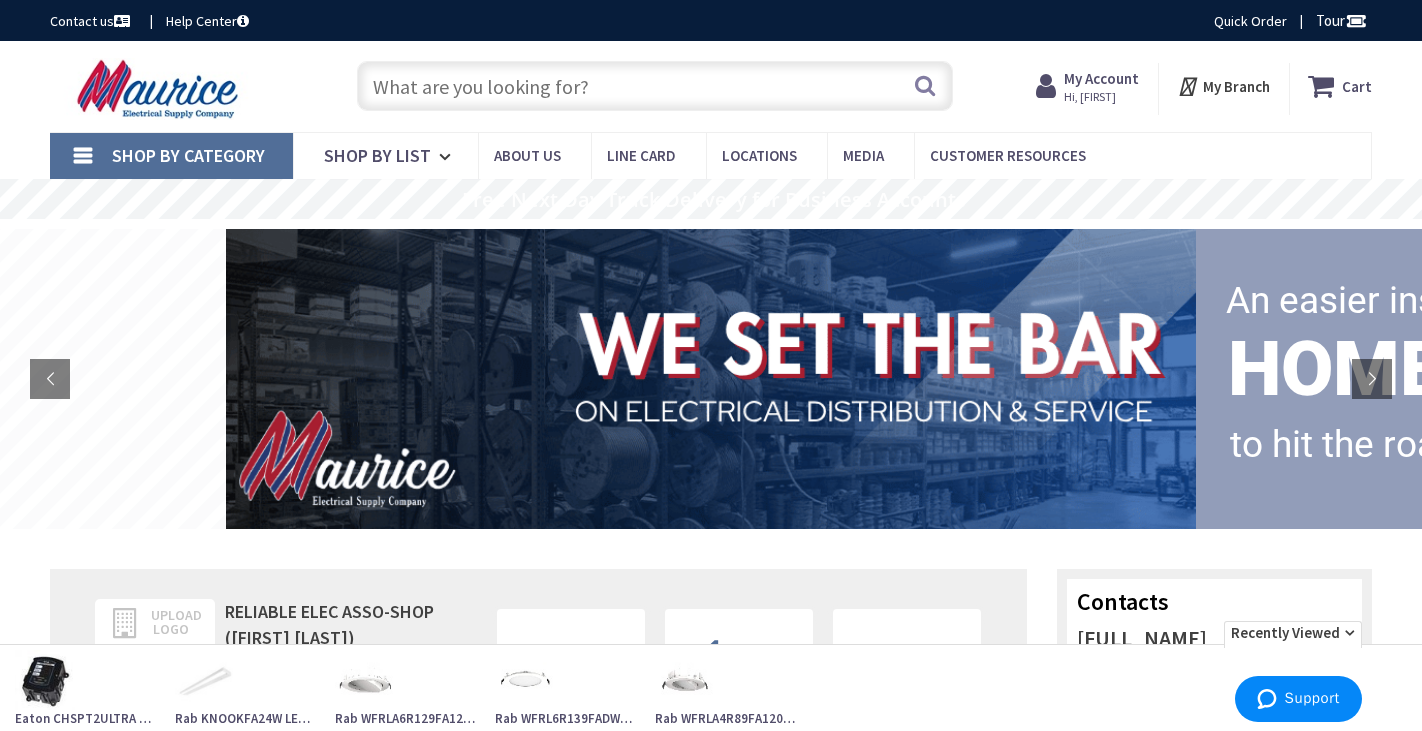 click at bounding box center [654, 86] 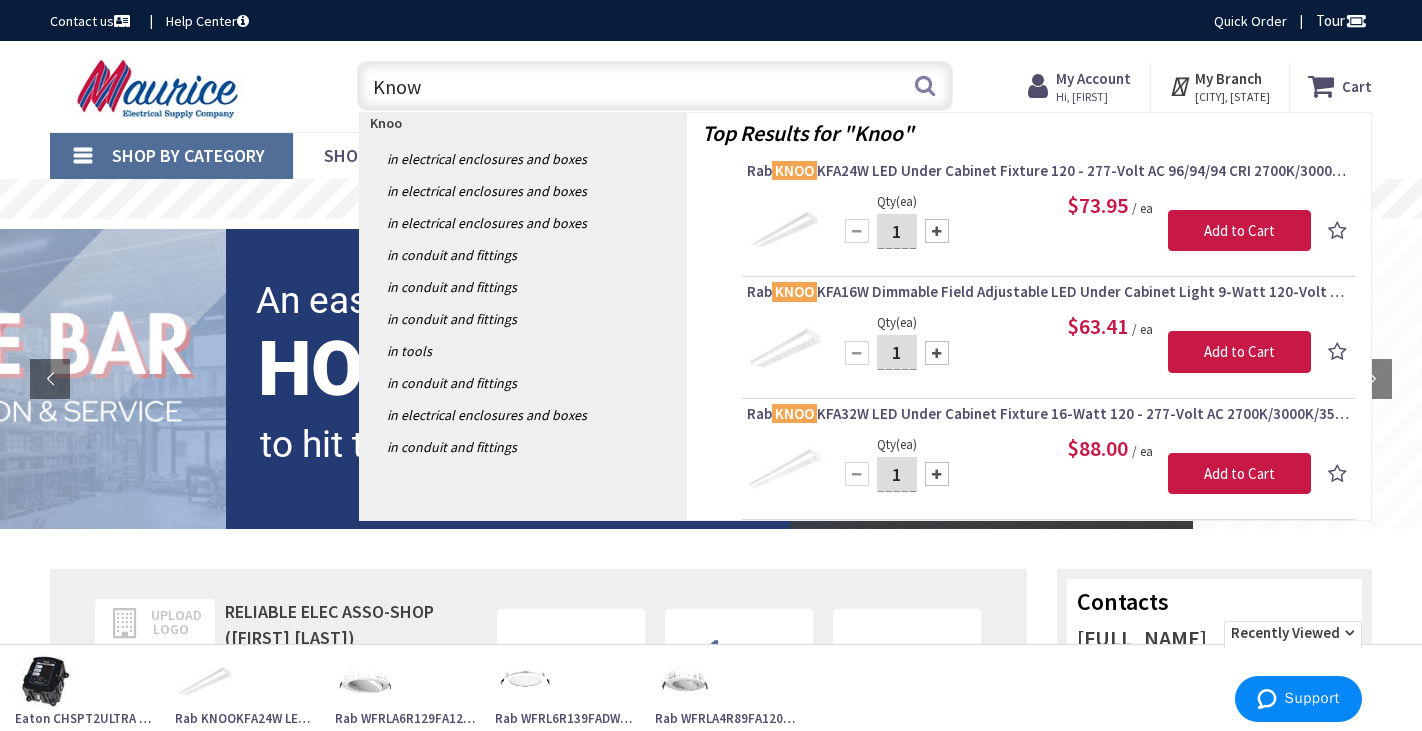 type on "Know" 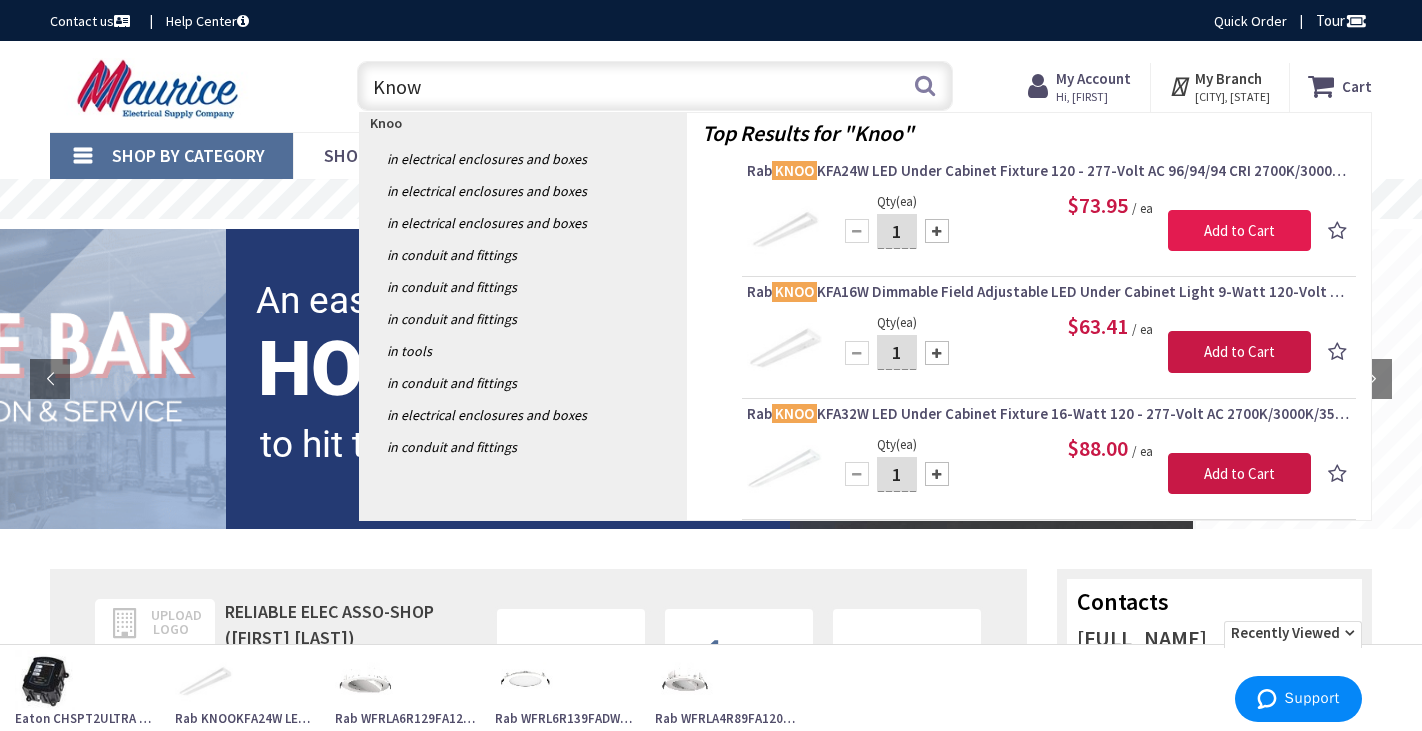 drag, startPoint x: 435, startPoint y: 107, endPoint x: 1260, endPoint y: 232, distance: 834.41595 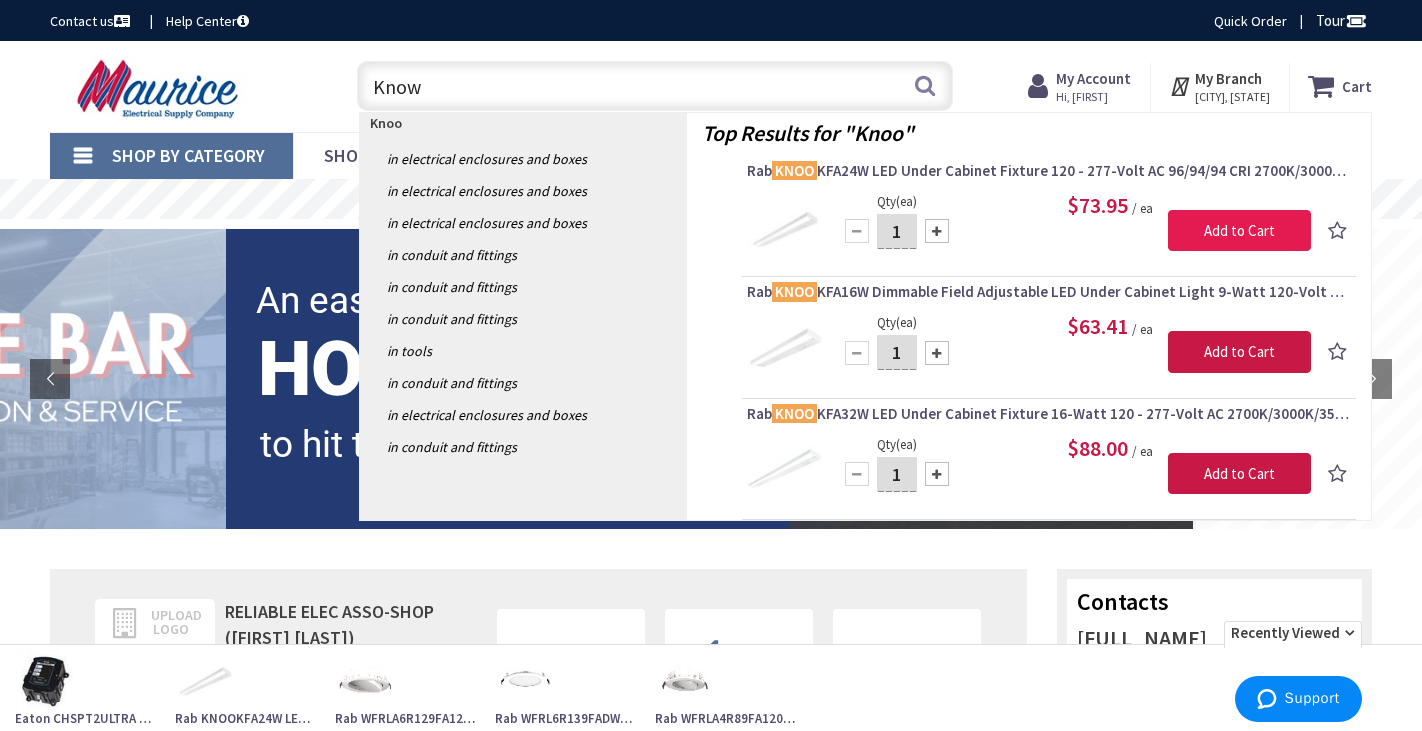 click on "Add to Cart" at bounding box center [1239, 231] 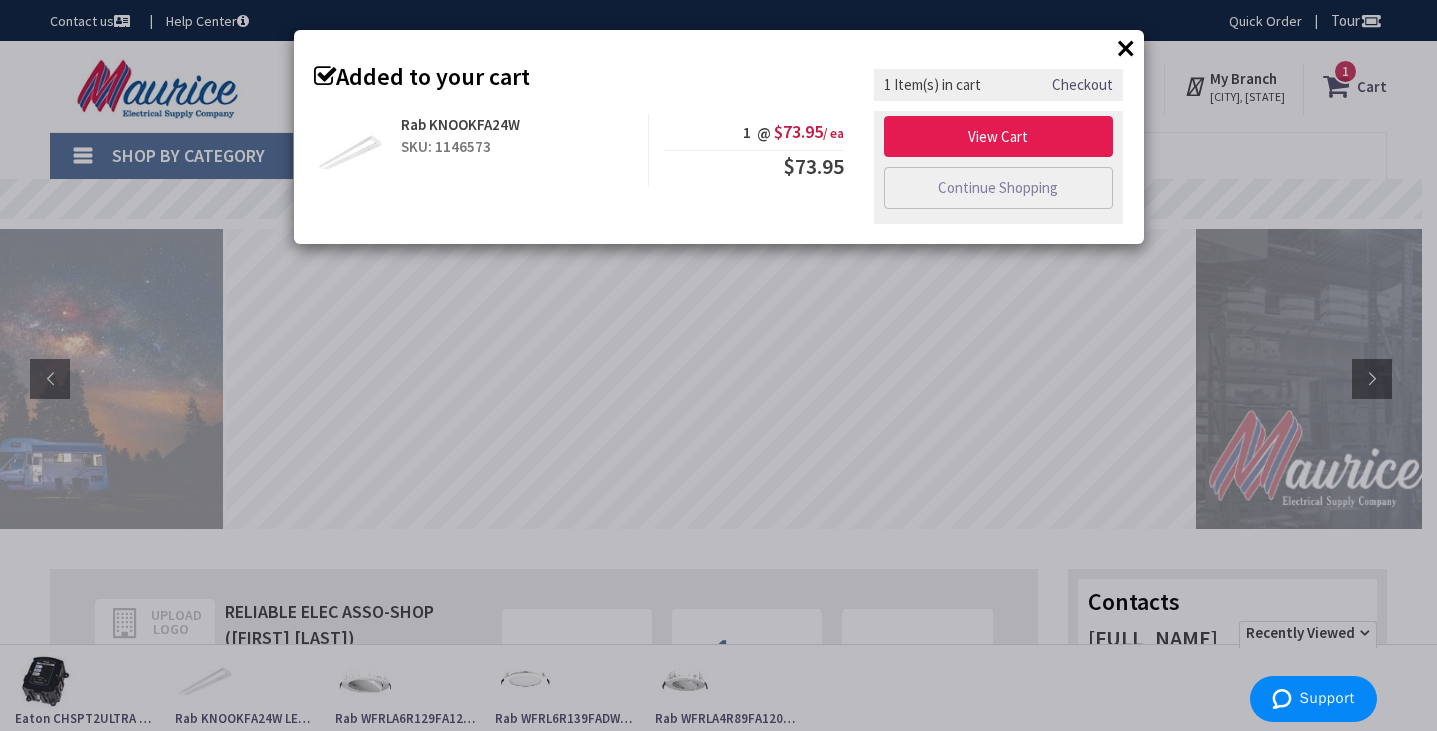 click on "View Cart" at bounding box center [999, 137] 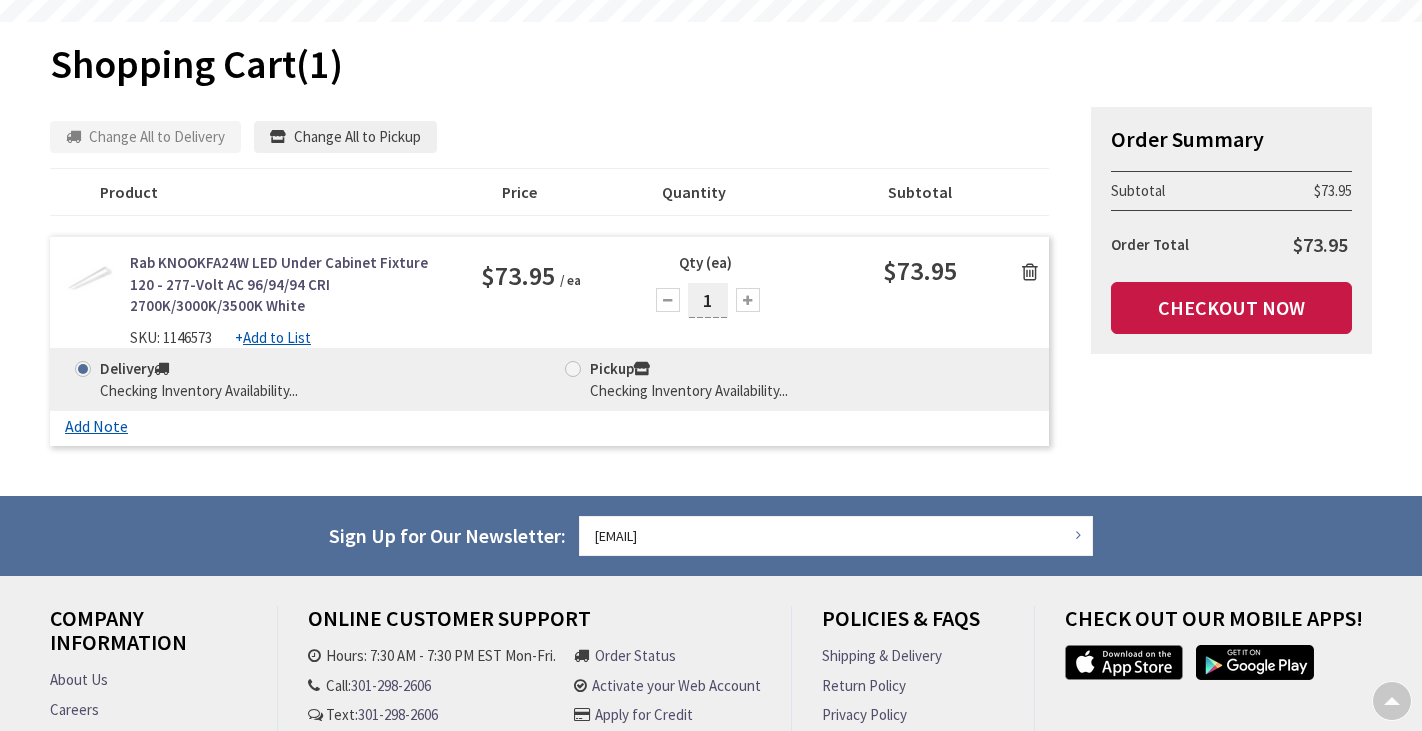 scroll, scrollTop: 197, scrollLeft: 0, axis: vertical 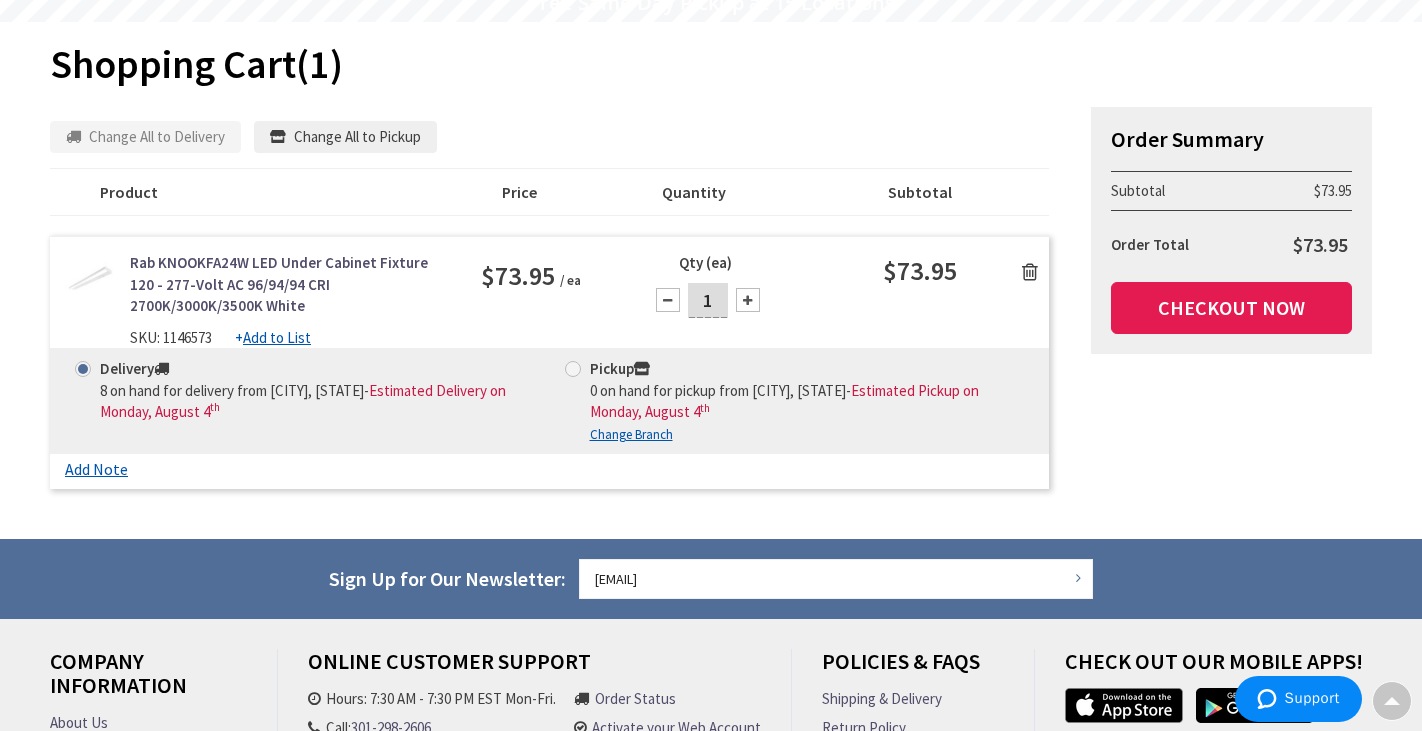 click on "Checkout Now" at bounding box center [1231, 308] 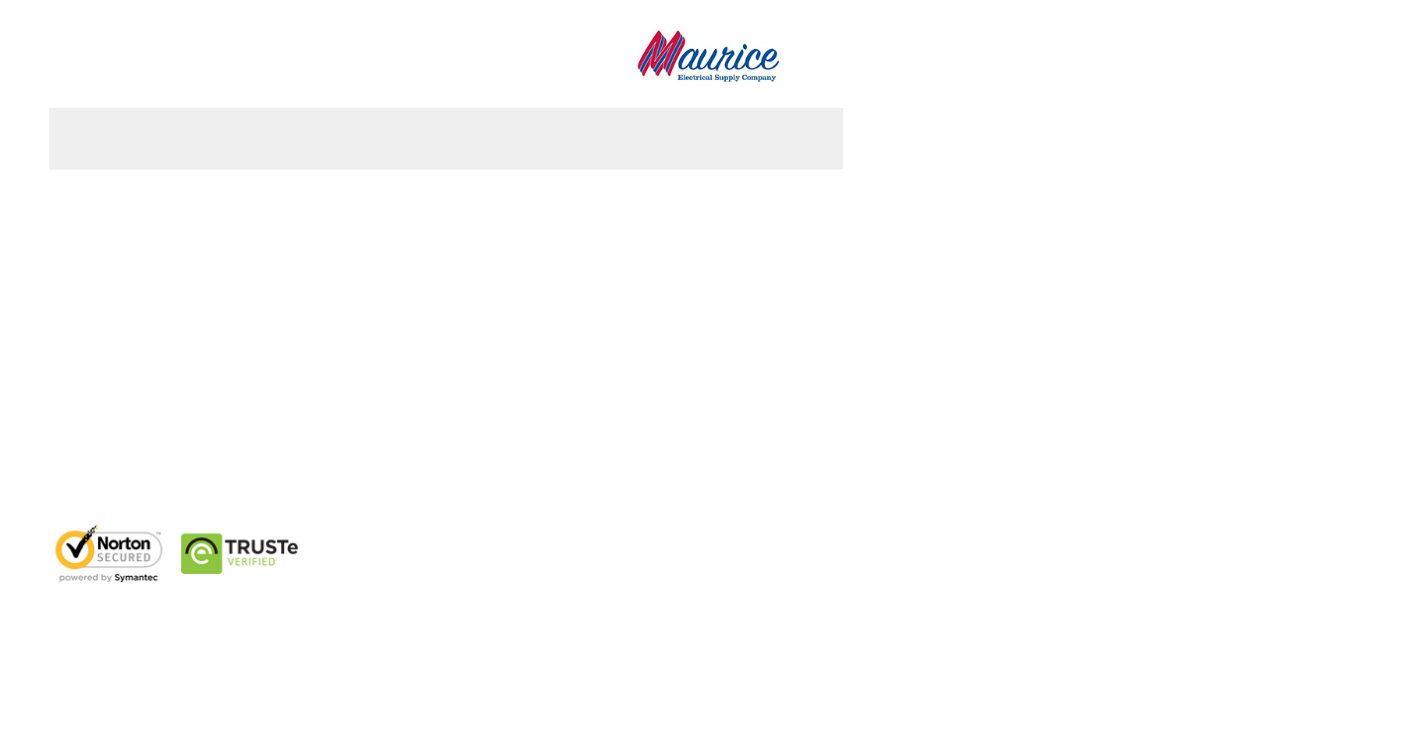 scroll, scrollTop: 0, scrollLeft: 0, axis: both 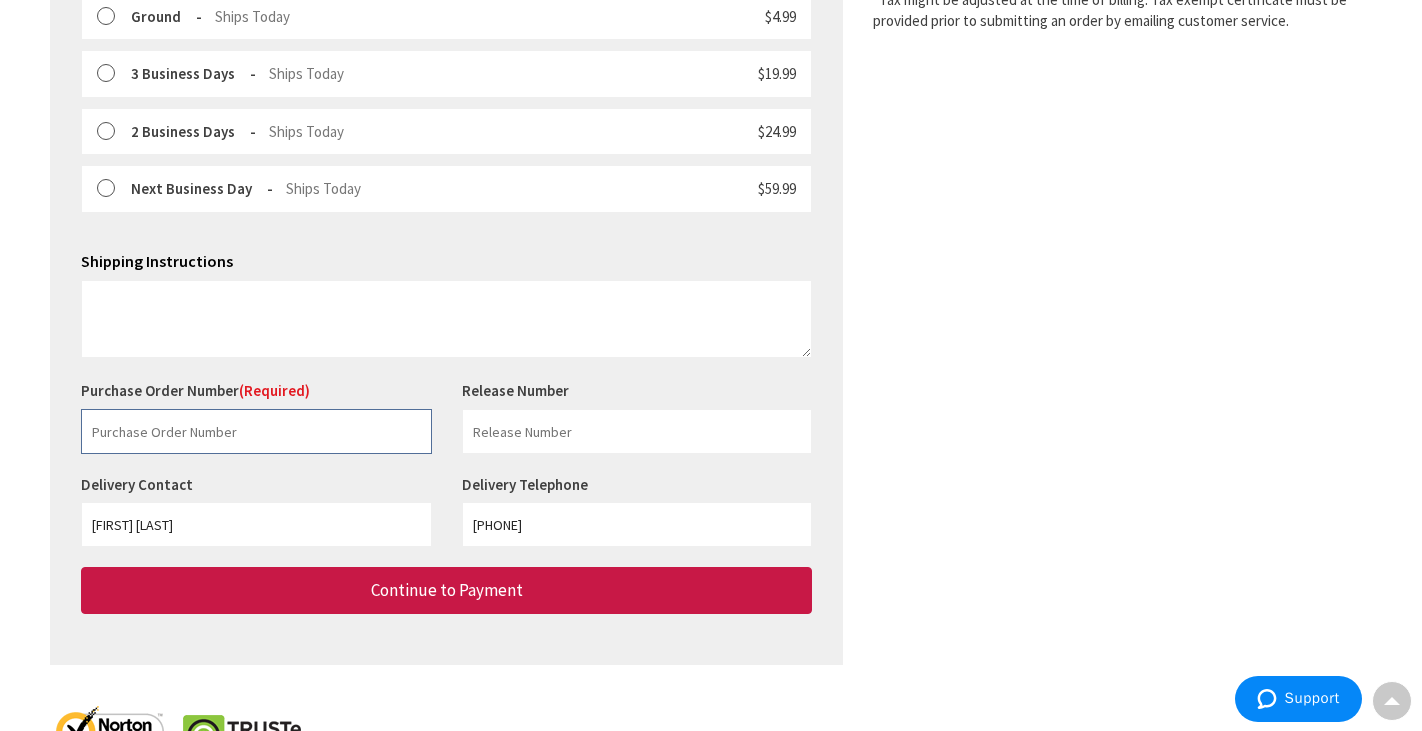 click at bounding box center [256, 431] 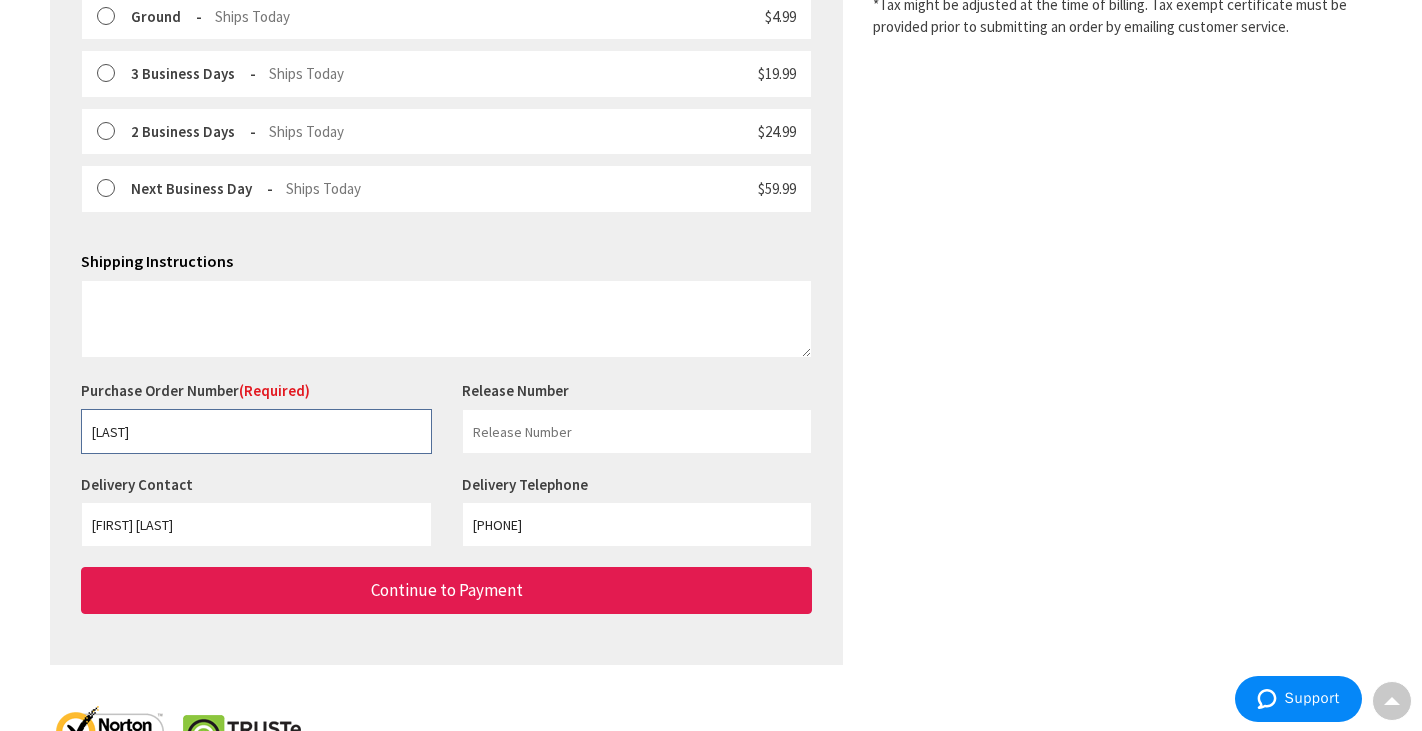 type on "Randle" 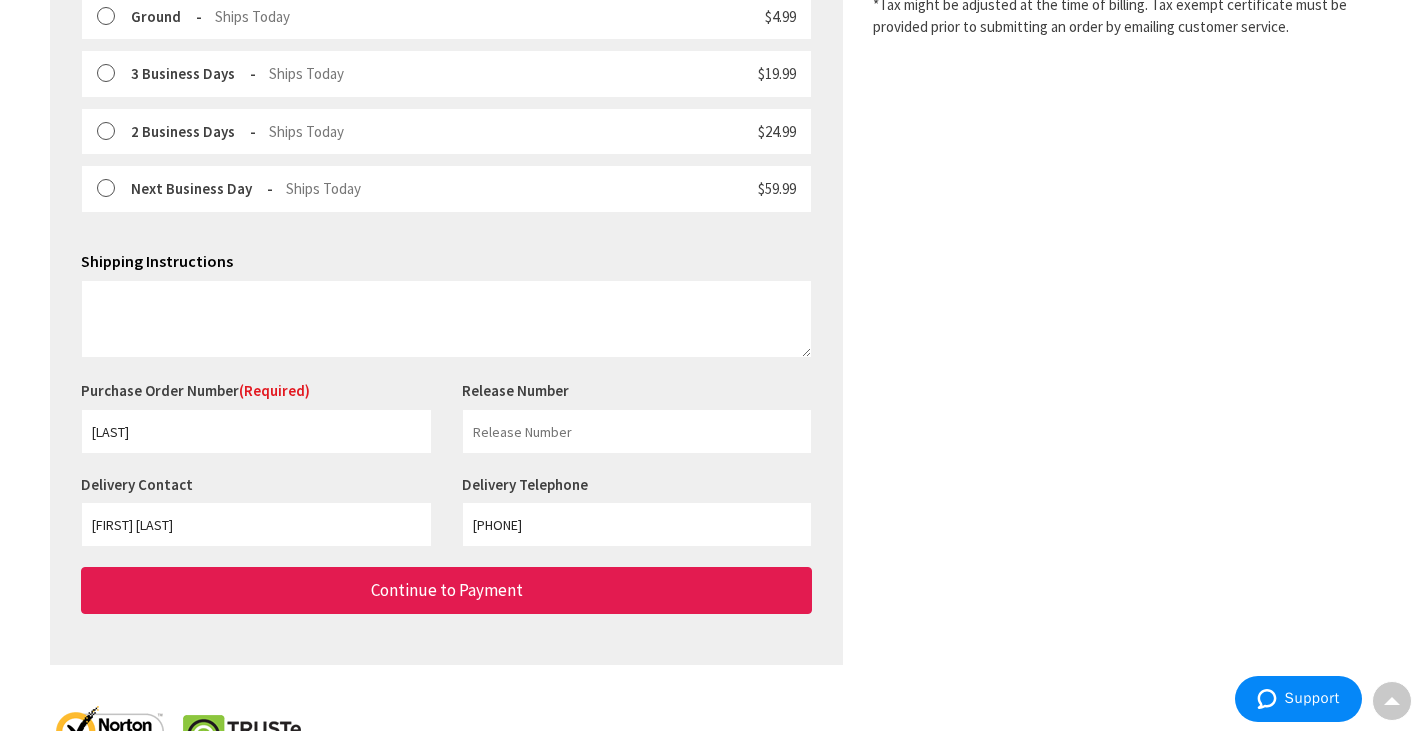 click on "Continue to Payment" at bounding box center (447, 590) 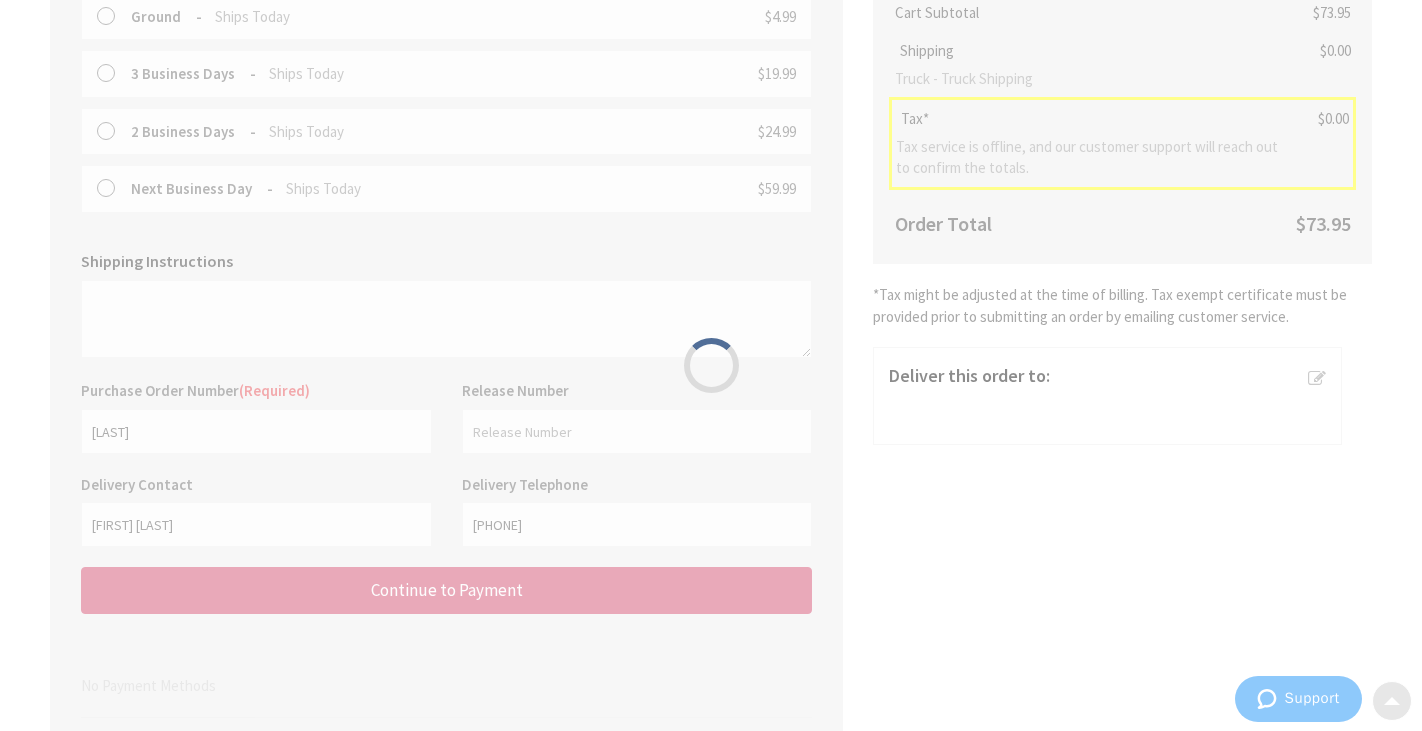 scroll, scrollTop: 0, scrollLeft: 0, axis: both 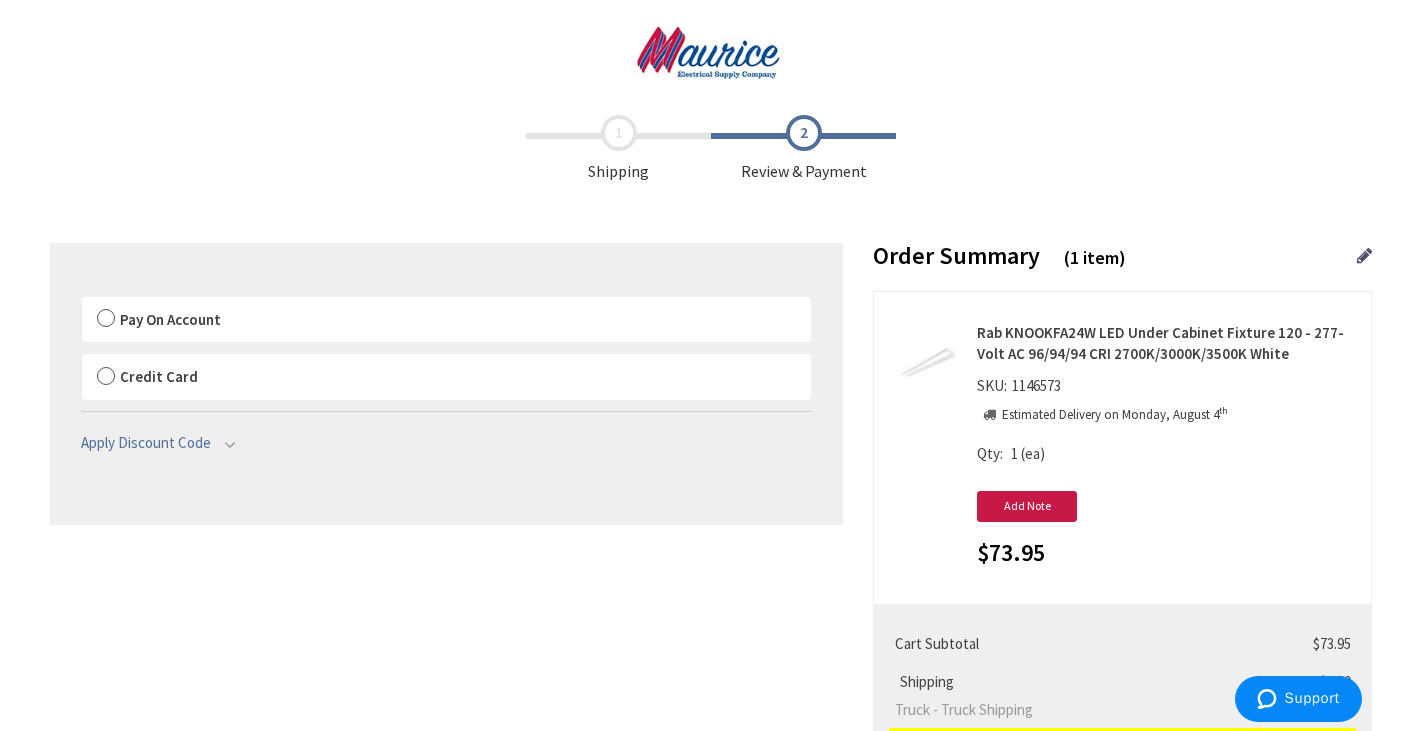 click on "Pay On Account" at bounding box center [446, 320] 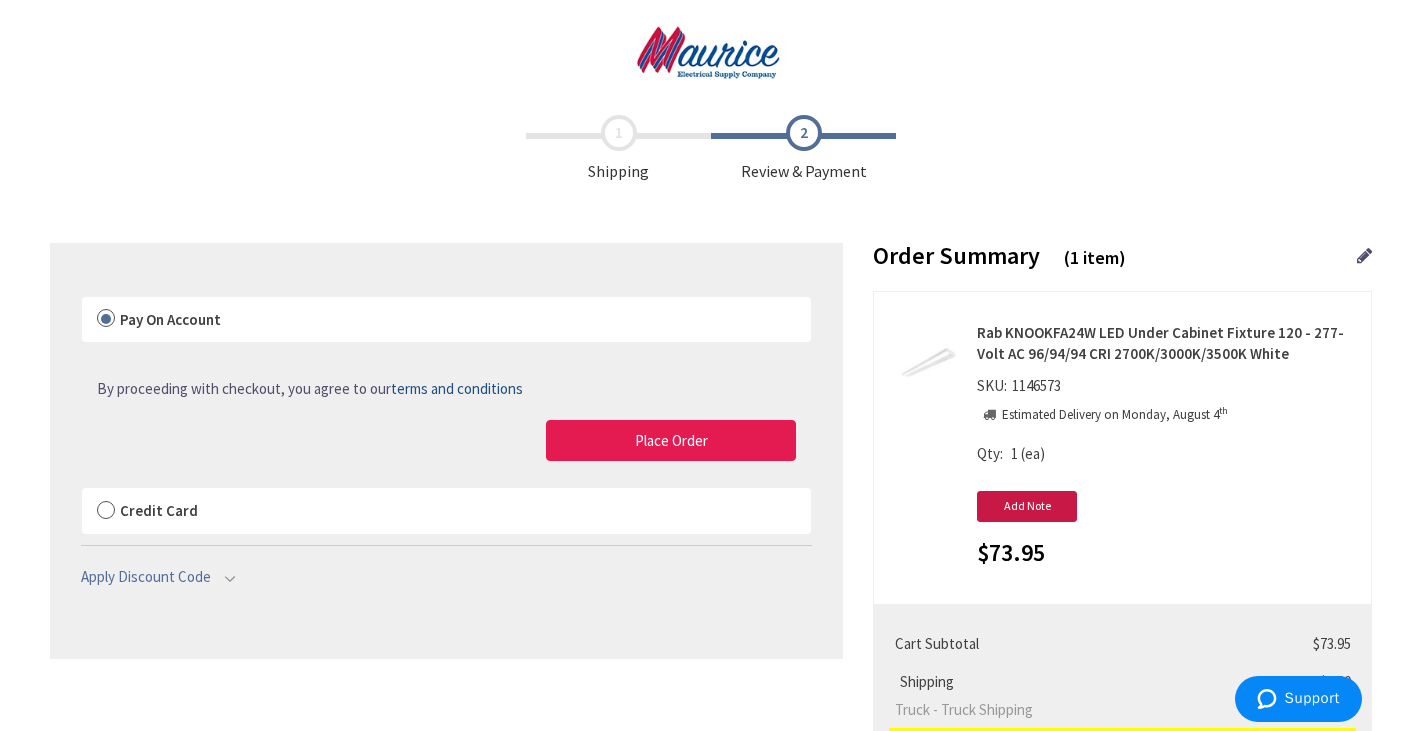 click on "Place Order" at bounding box center [671, 441] 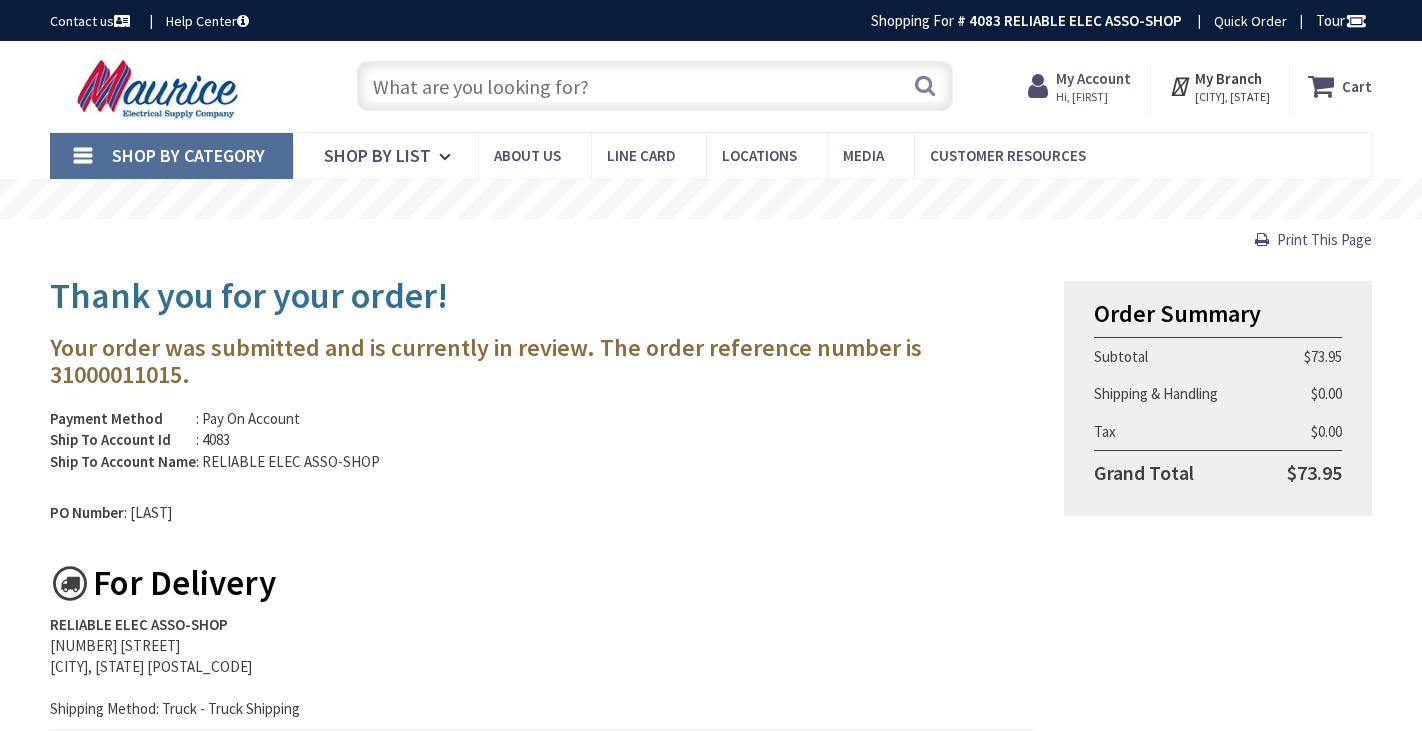 scroll, scrollTop: 0, scrollLeft: 0, axis: both 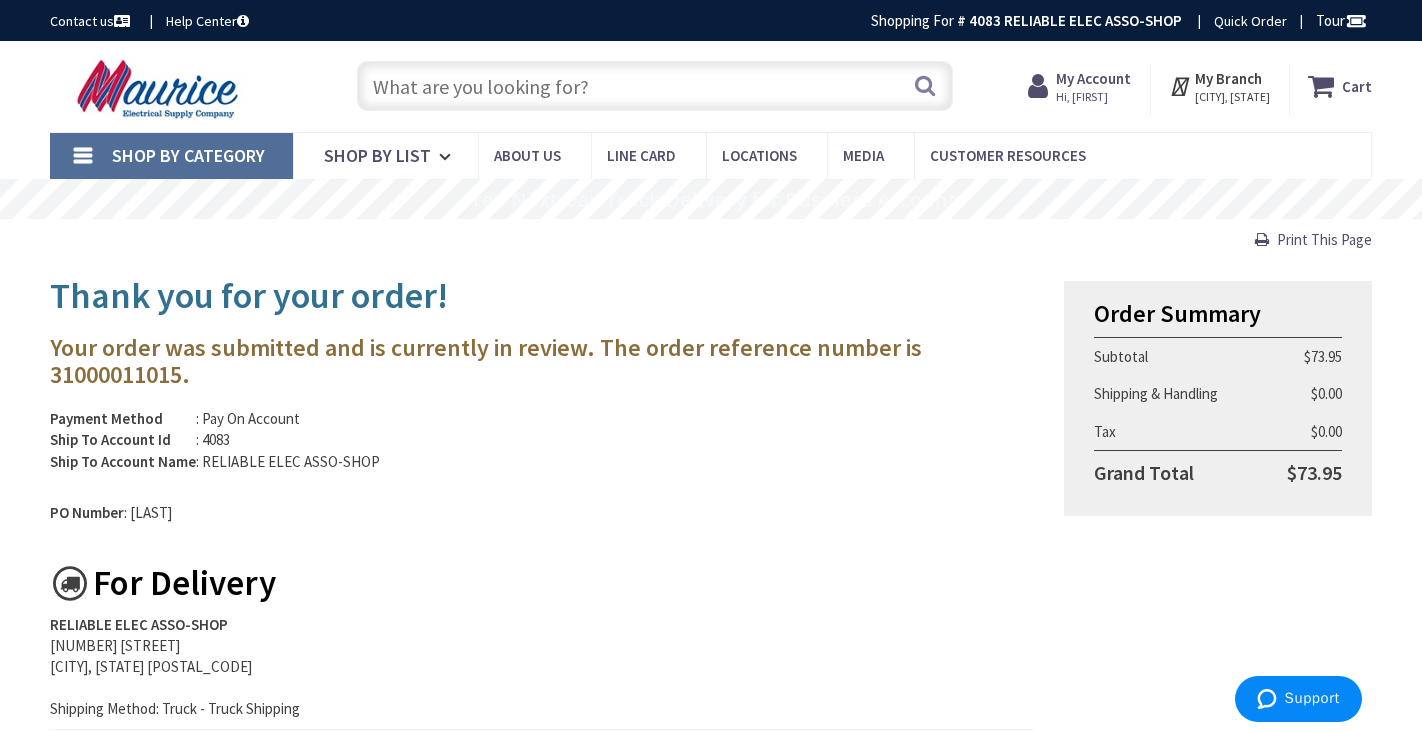click at bounding box center [654, 86] 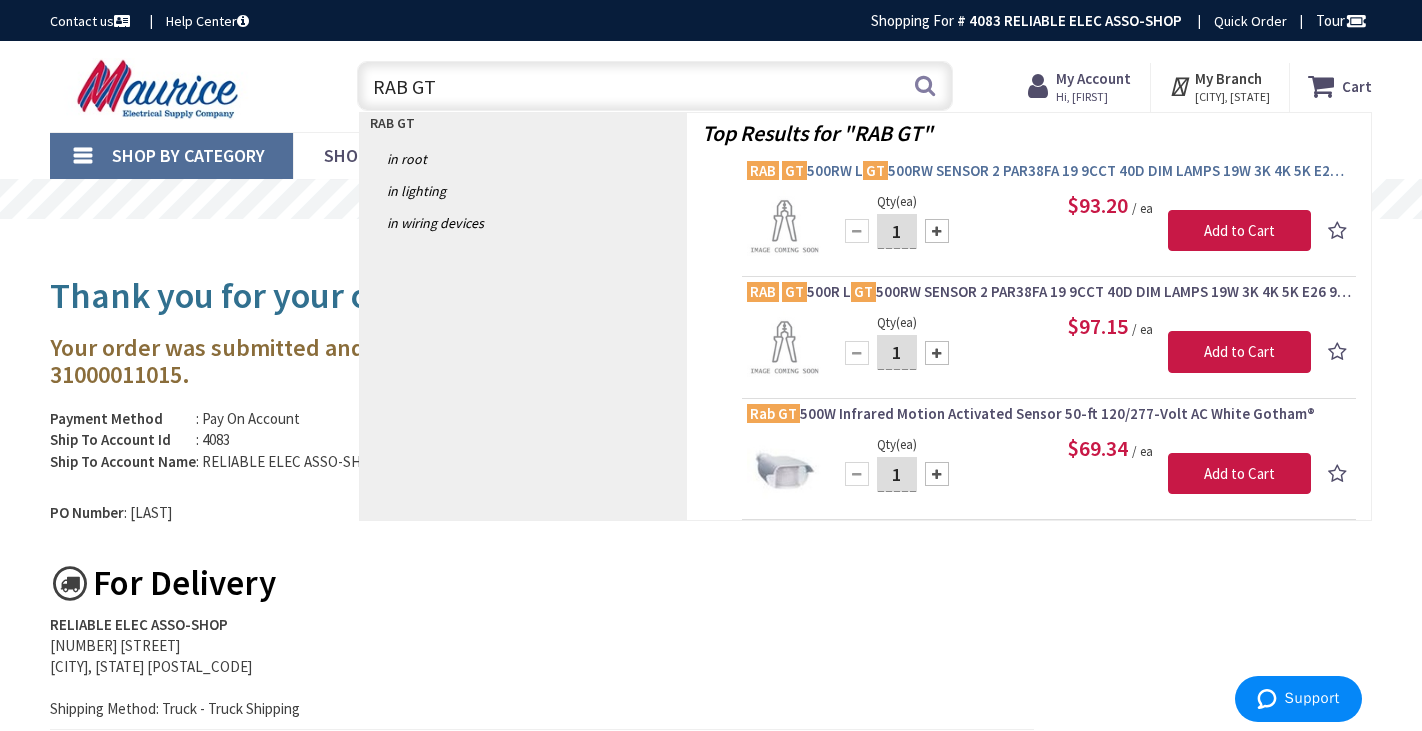 type on "RAB GT" 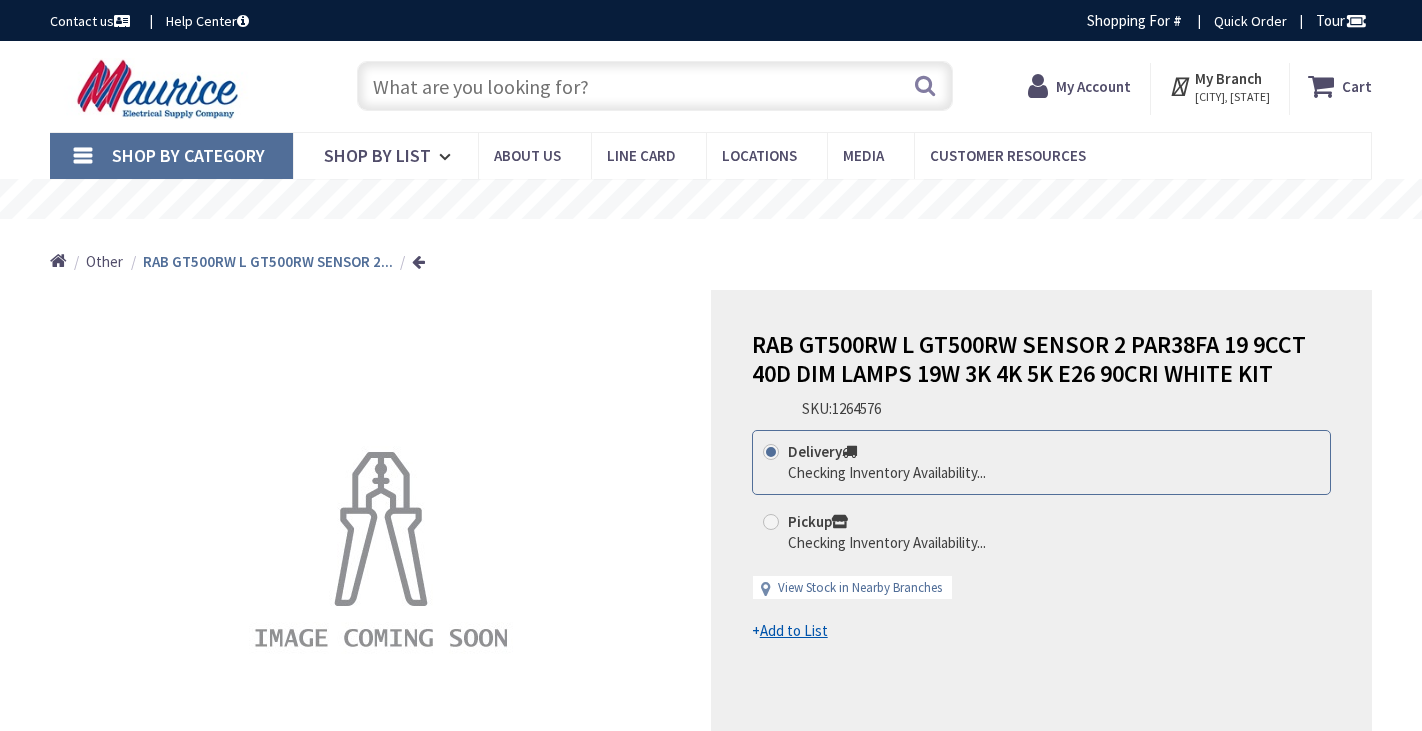 scroll, scrollTop: 0, scrollLeft: 0, axis: both 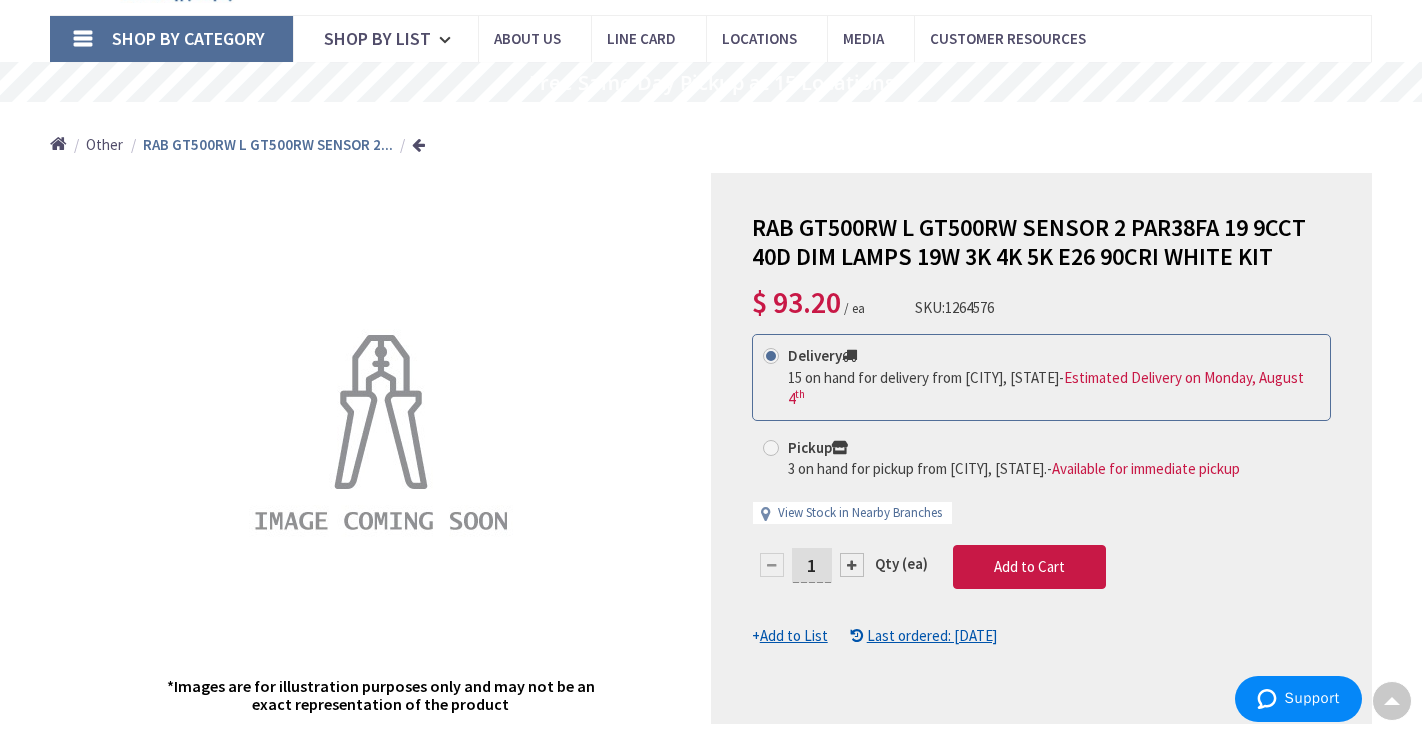 click at bounding box center (852, 565) 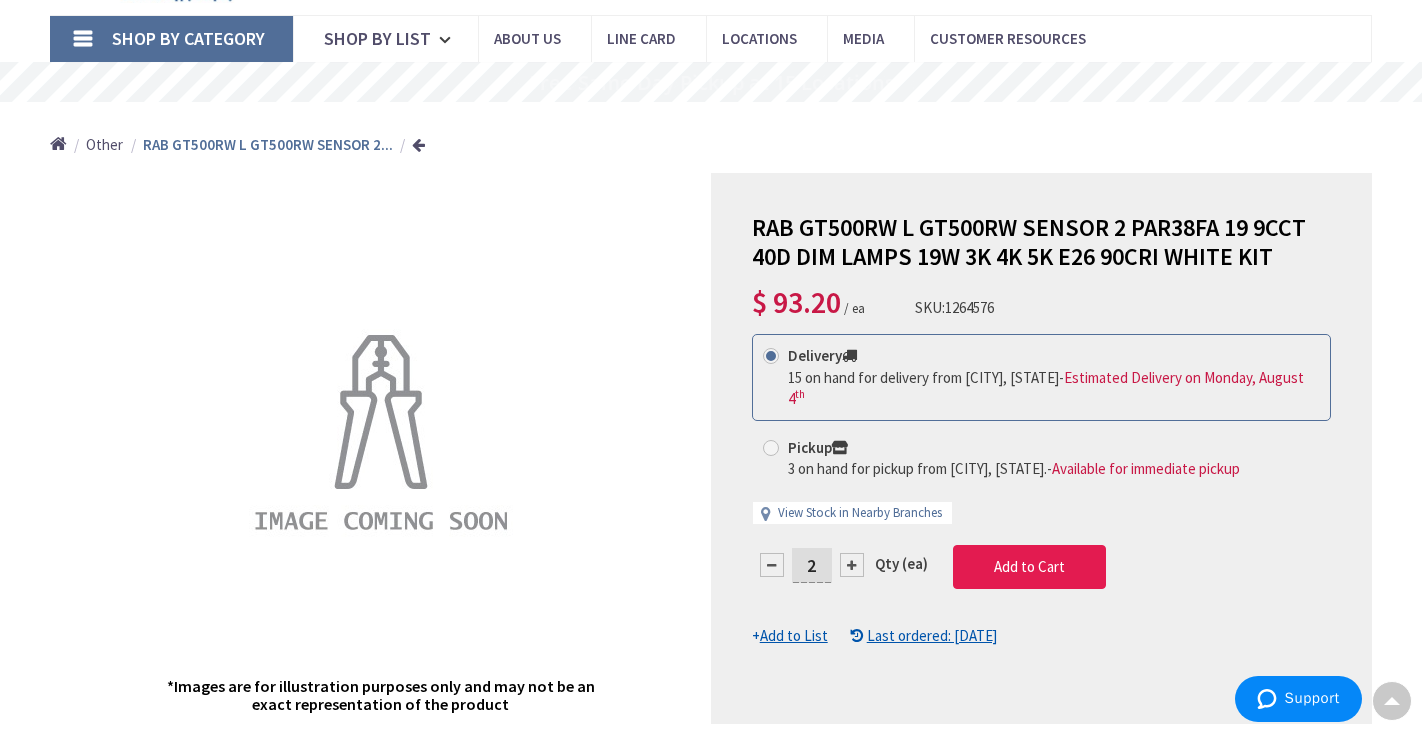 click on "Add to Cart" at bounding box center (1029, 566) 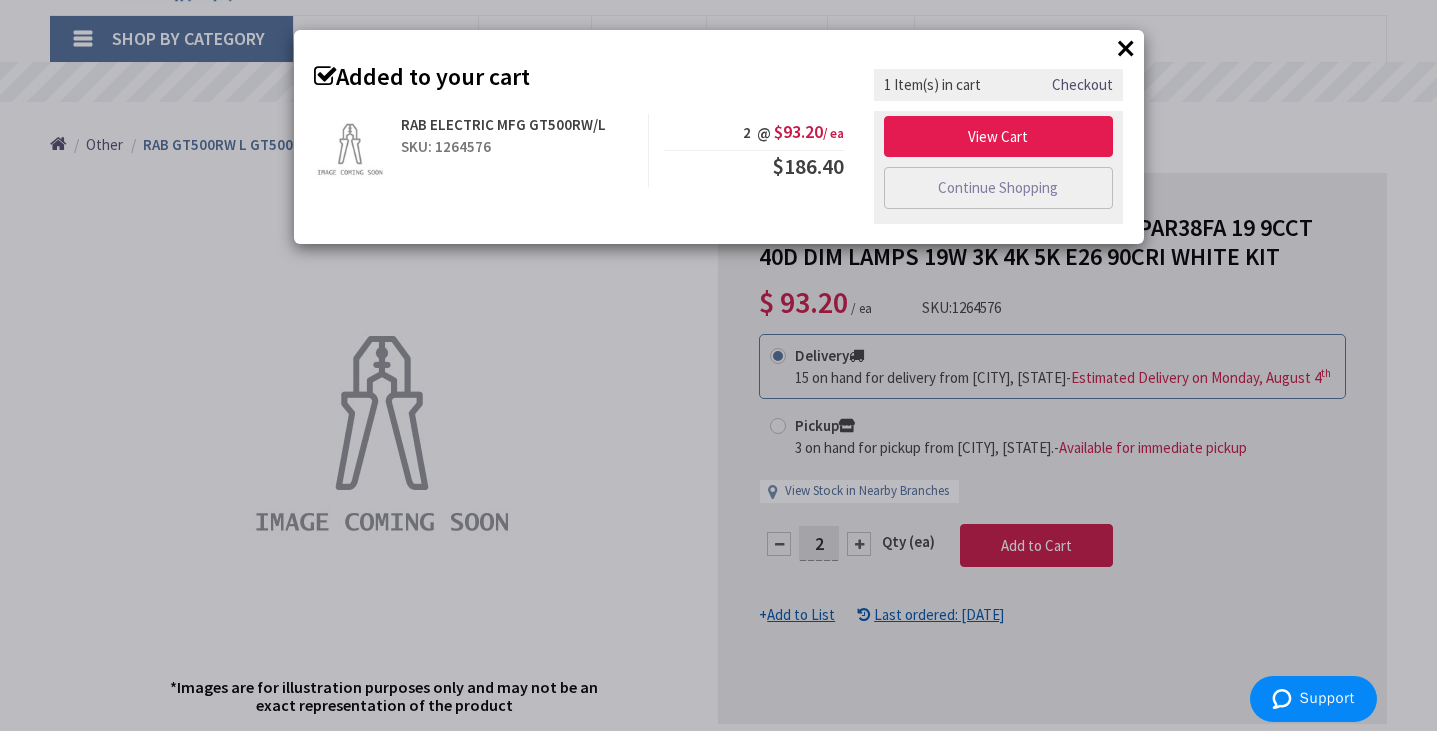 scroll, scrollTop: 0, scrollLeft: 0, axis: both 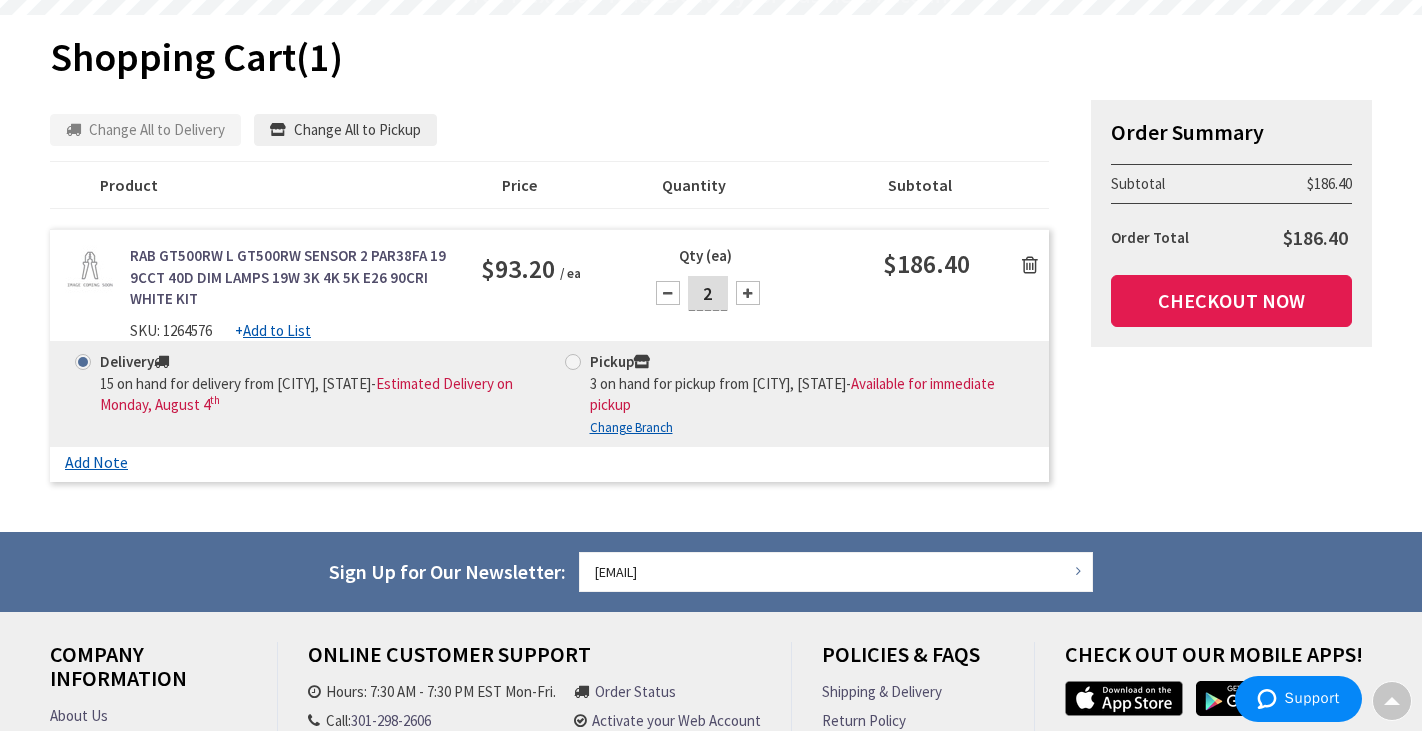 click on "Checkout Now" at bounding box center [1231, 301] 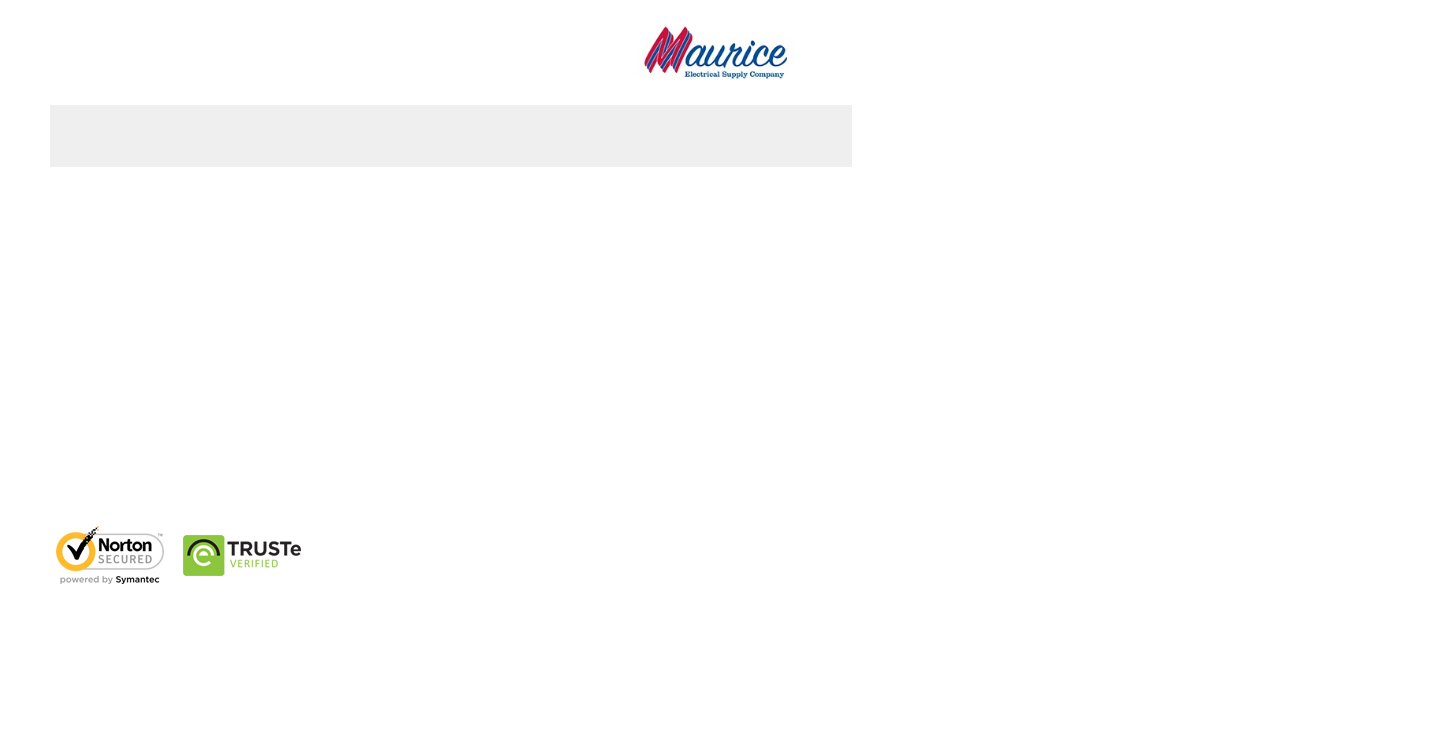 scroll, scrollTop: 0, scrollLeft: 0, axis: both 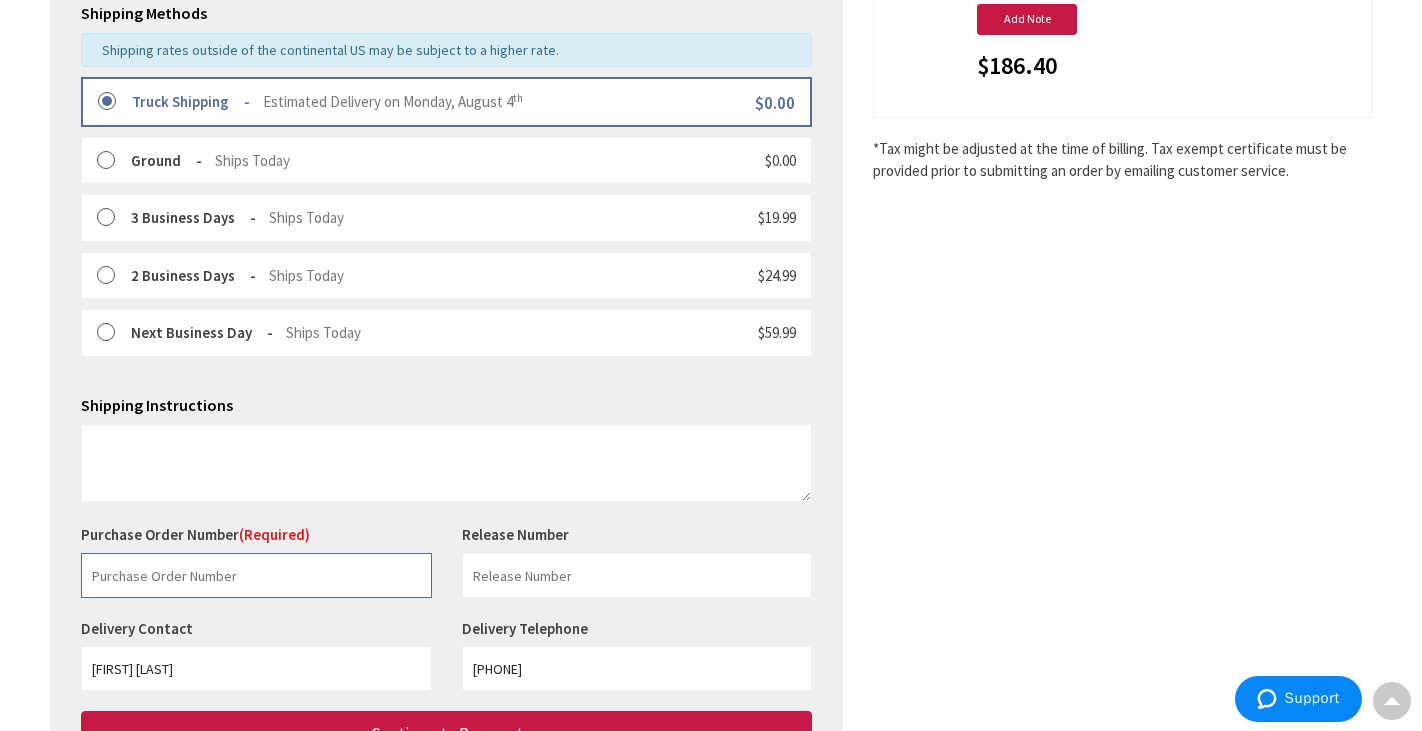 click at bounding box center (256, 575) 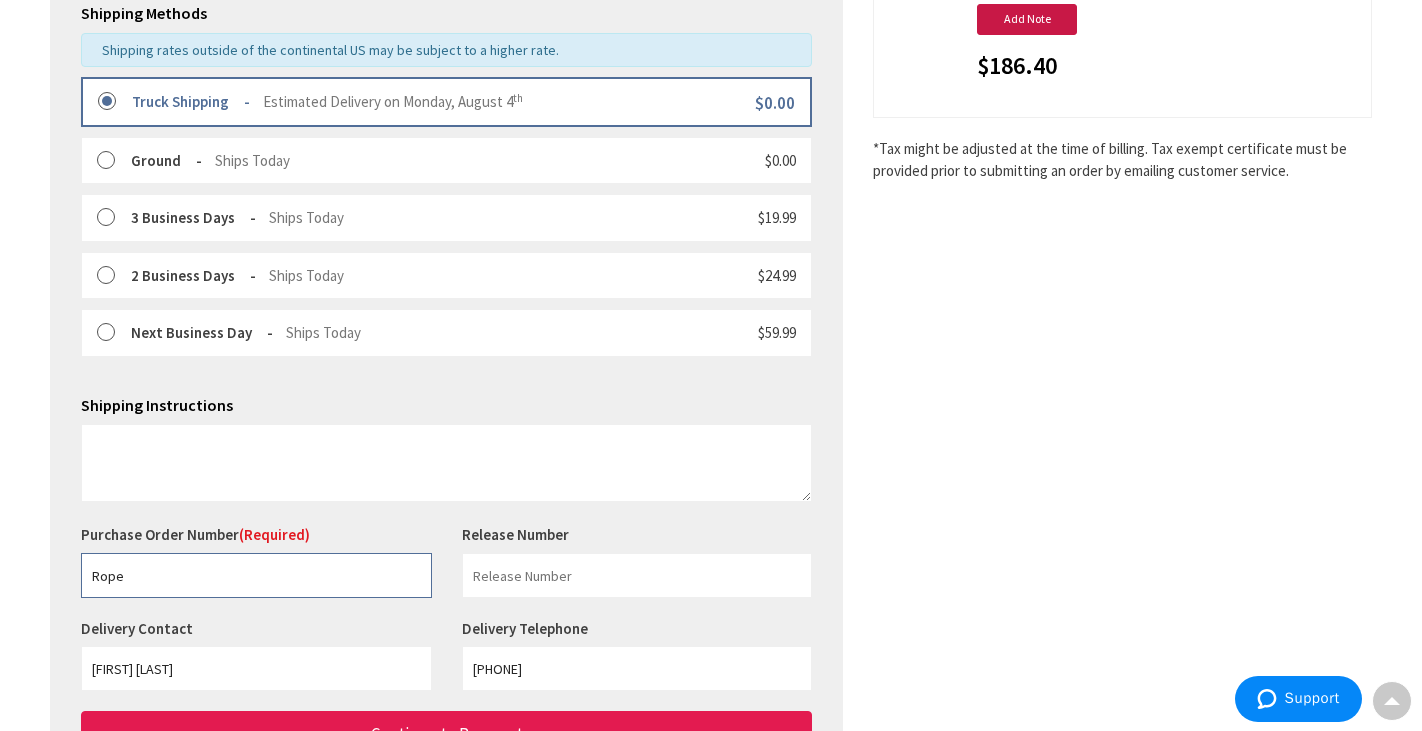 type on "Rope" 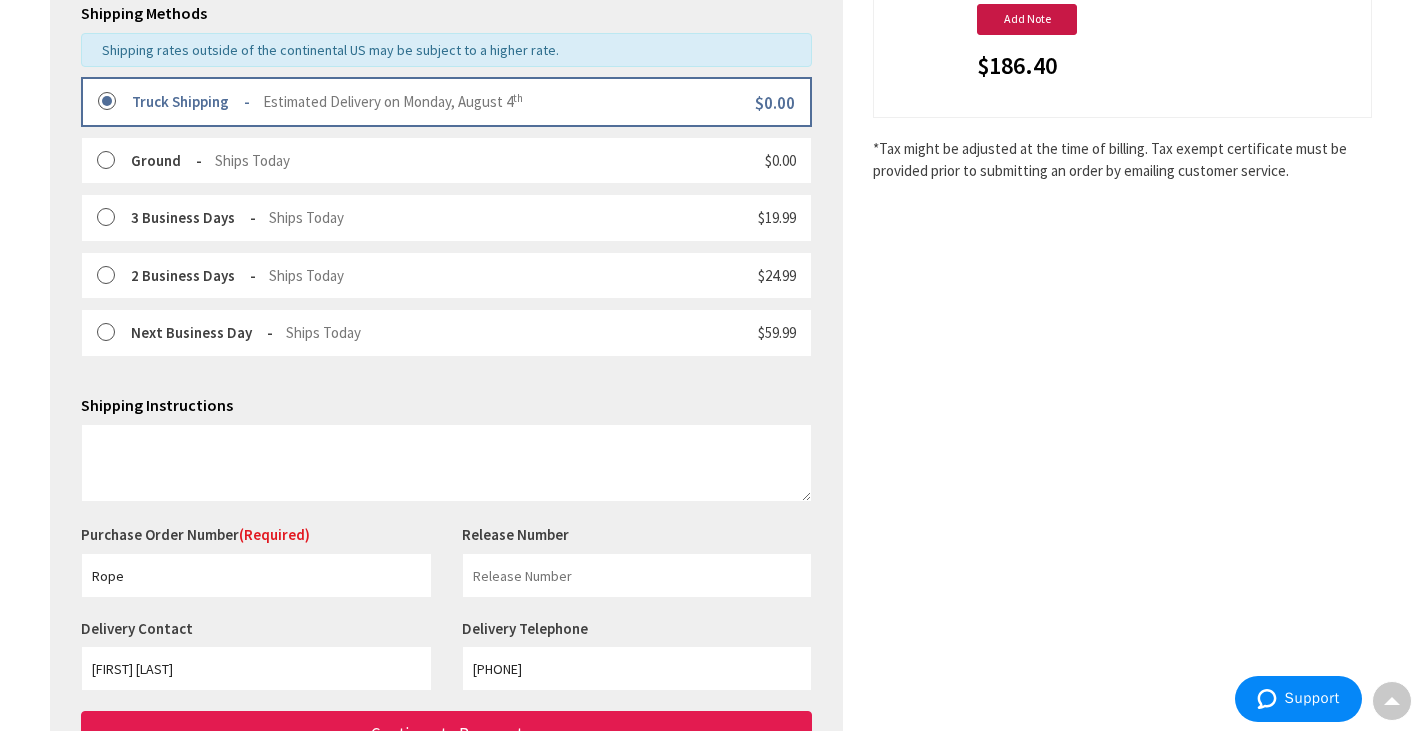 click on "Continue to Payment" at bounding box center [447, 734] 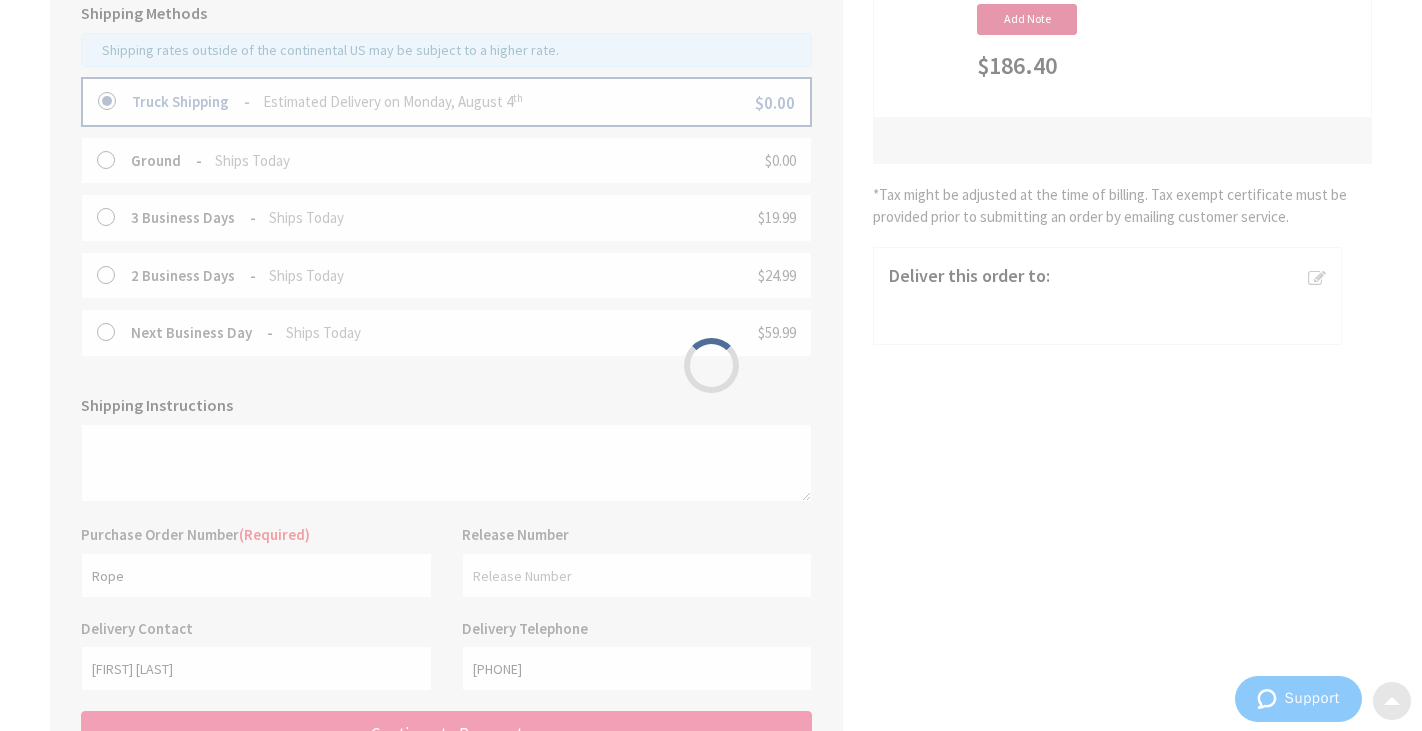 scroll, scrollTop: 0, scrollLeft: 0, axis: both 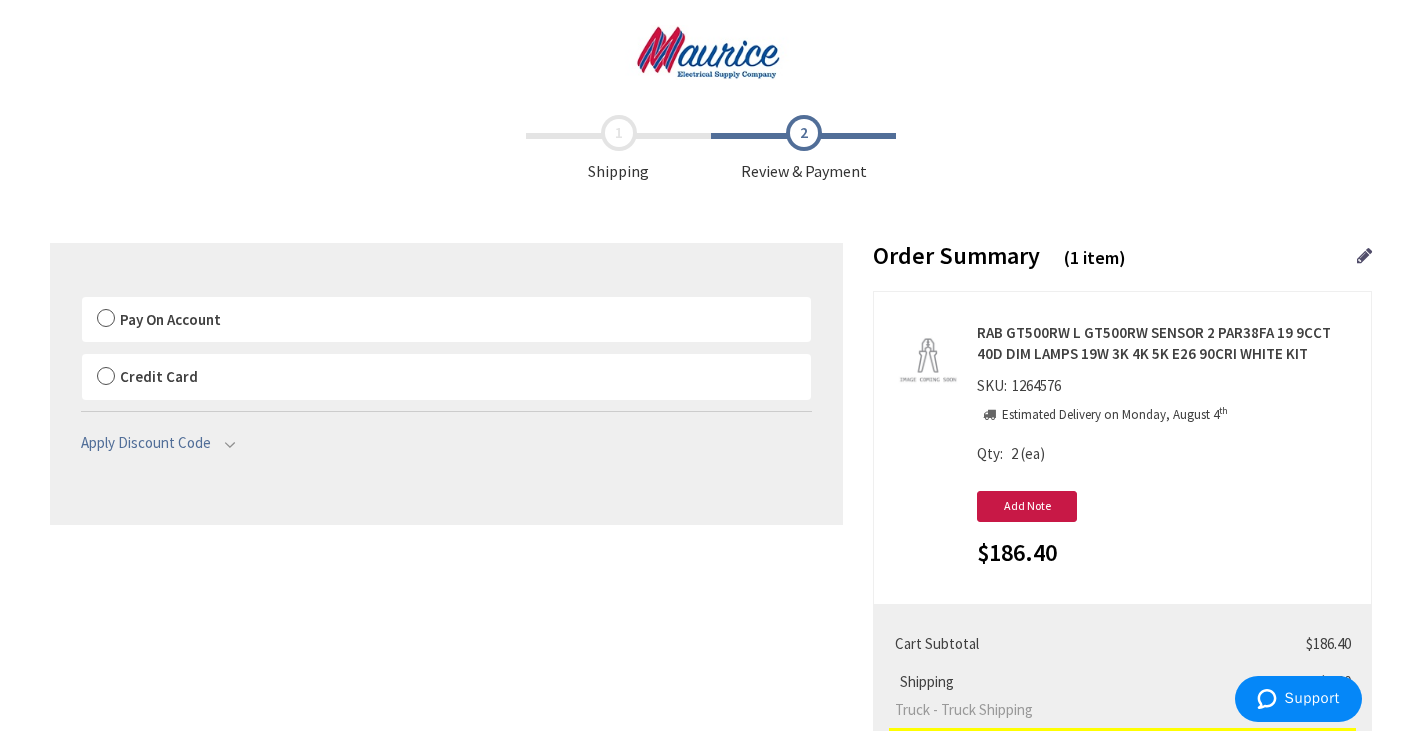 click on "Pay On Account" at bounding box center [446, 320] 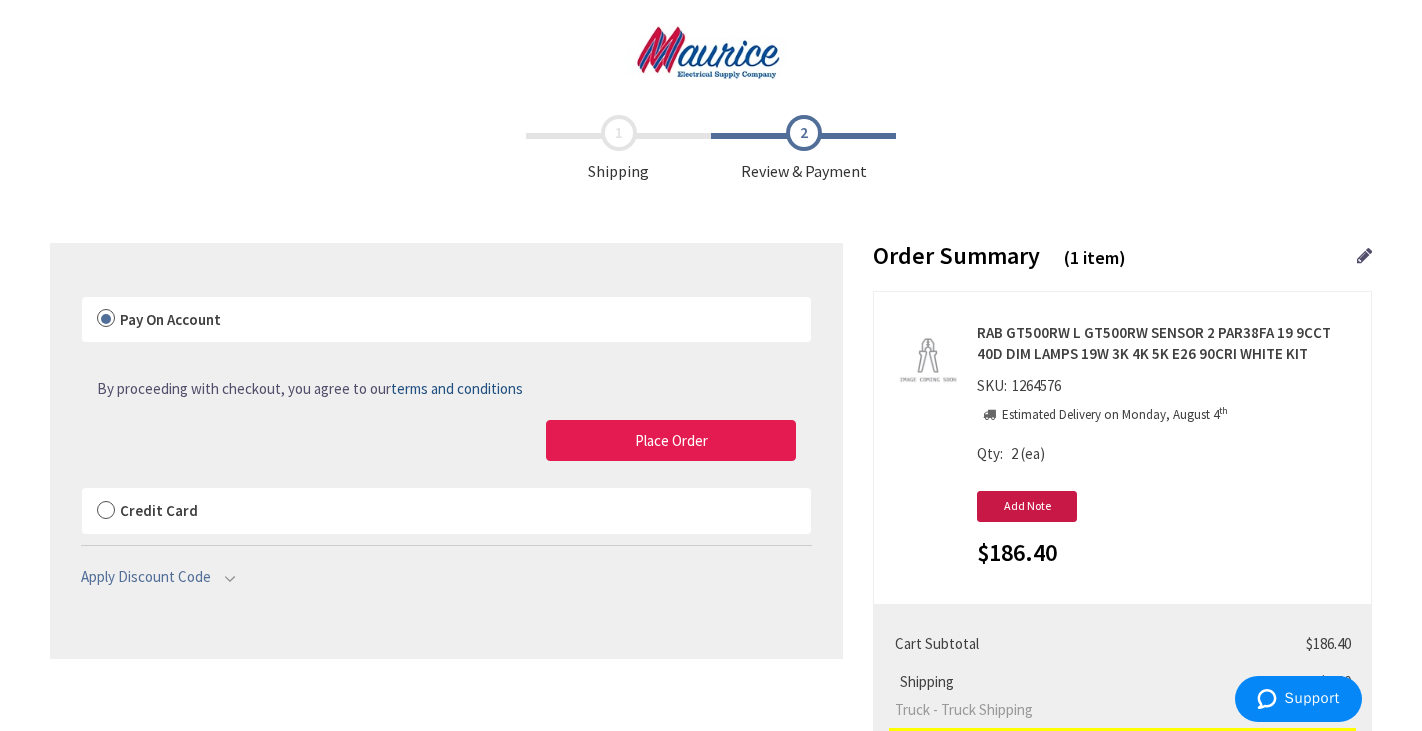 click on "Place Order" at bounding box center (671, 440) 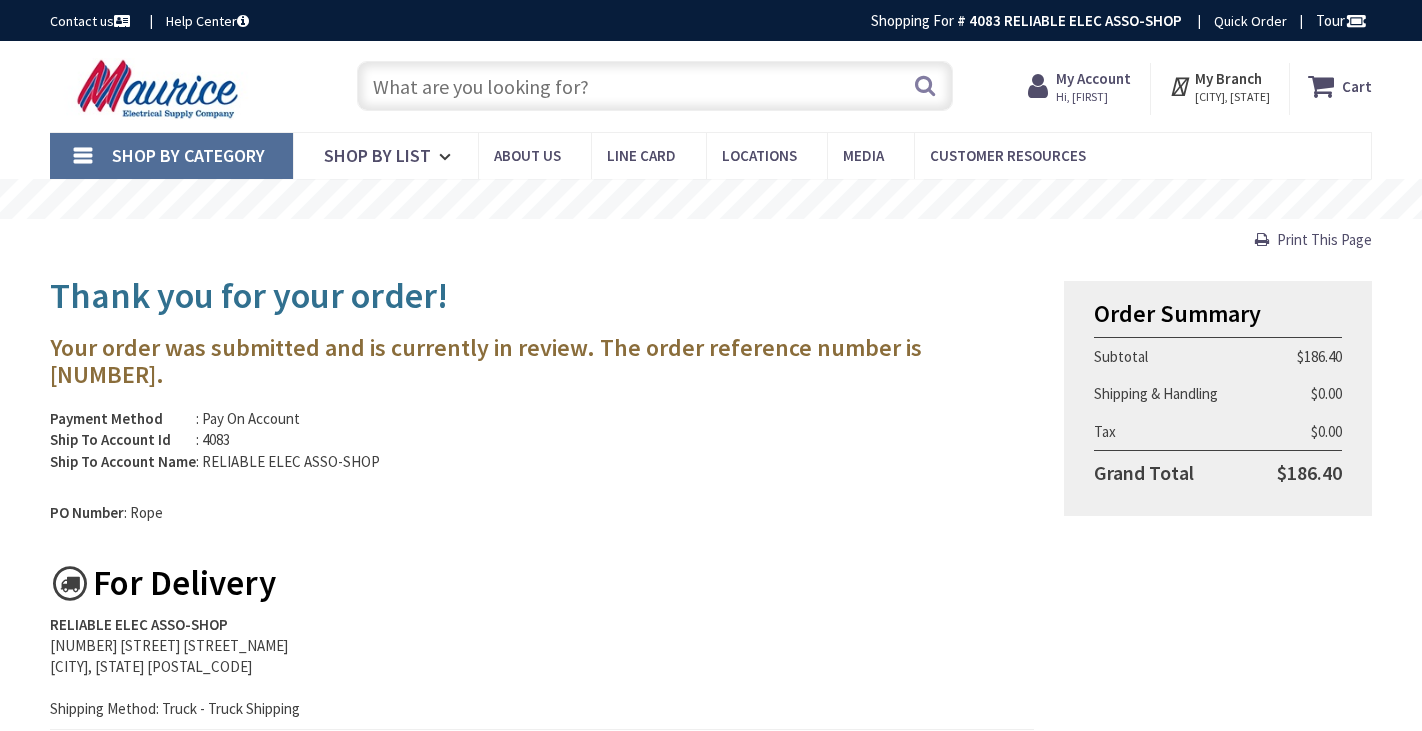 scroll, scrollTop: 0, scrollLeft: 0, axis: both 